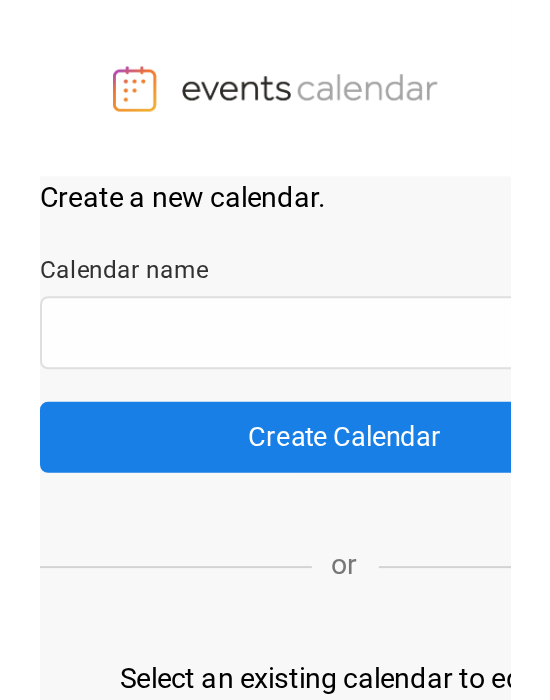 scroll, scrollTop: 0, scrollLeft: 0, axis: both 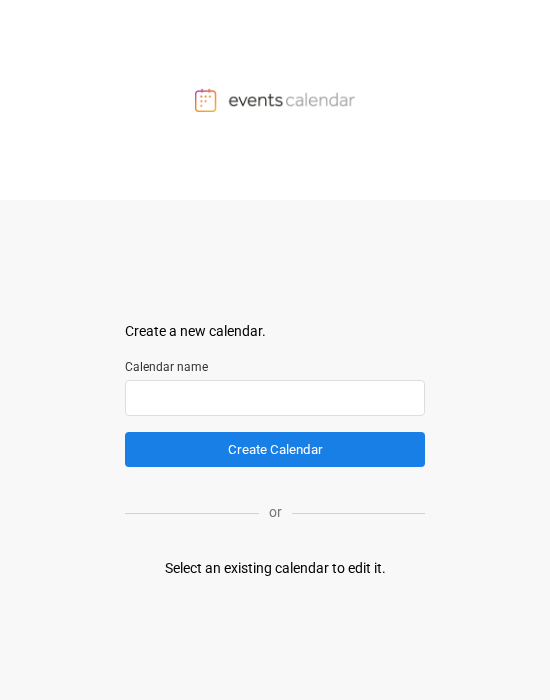 click at bounding box center [275, 398] 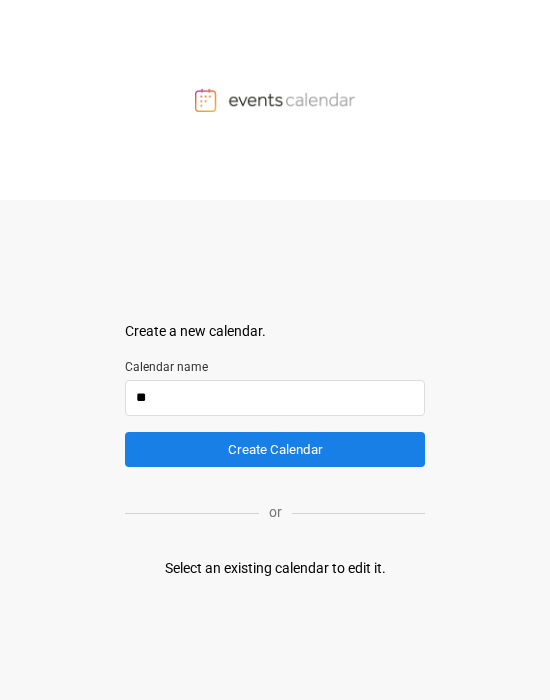 type on "*" 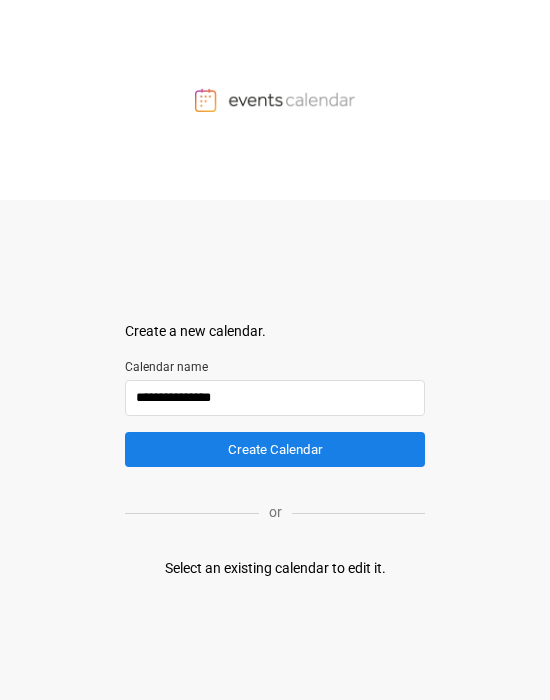 click on "**********" at bounding box center [275, 398] 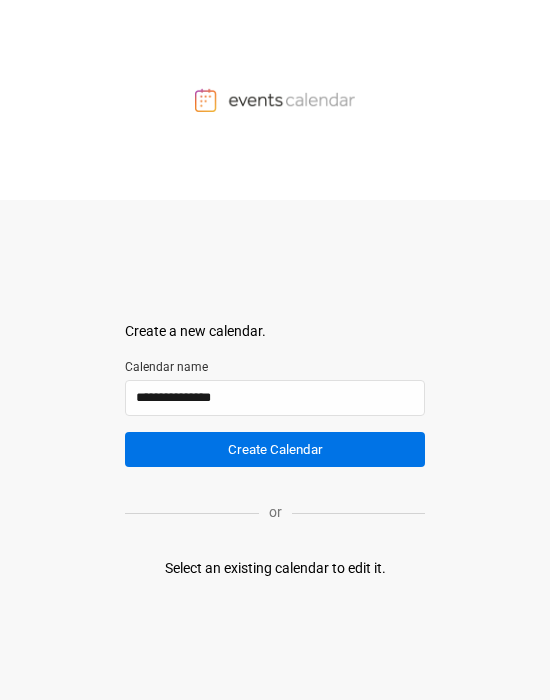 type on "**********" 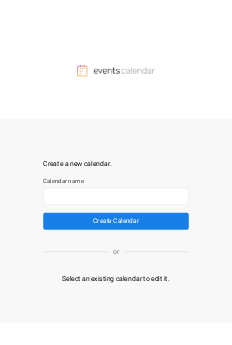 scroll, scrollTop: 0, scrollLeft: 0, axis: both 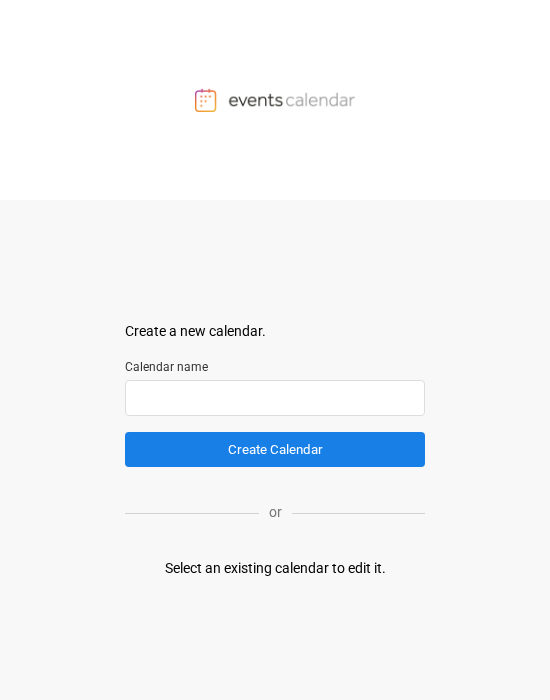 click at bounding box center (275, 398) 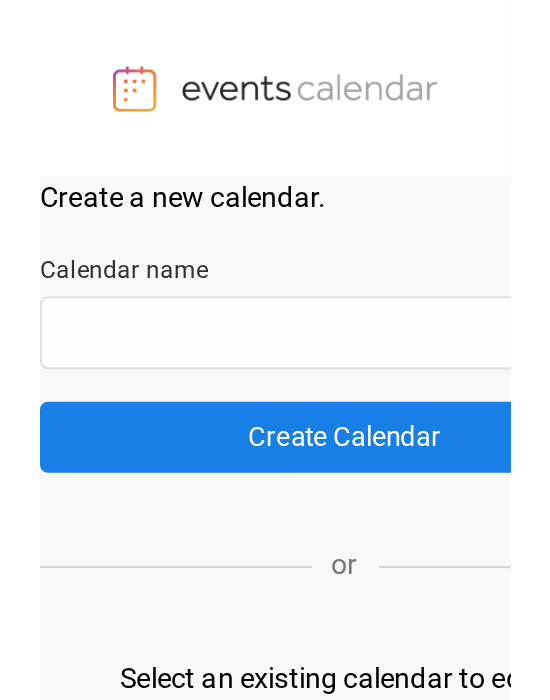scroll, scrollTop: 0, scrollLeft: 0, axis: both 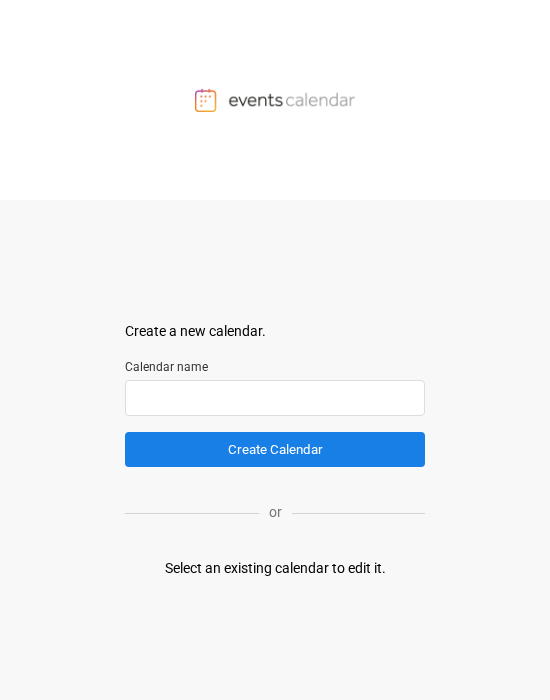 click at bounding box center [275, 398] 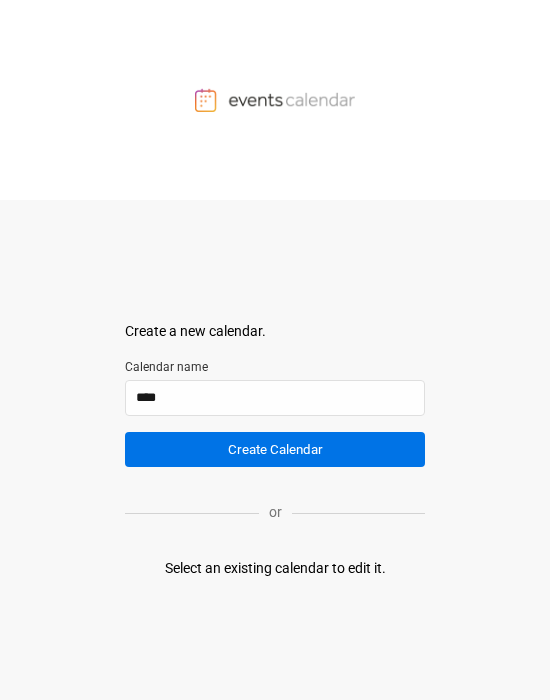 type on "****" 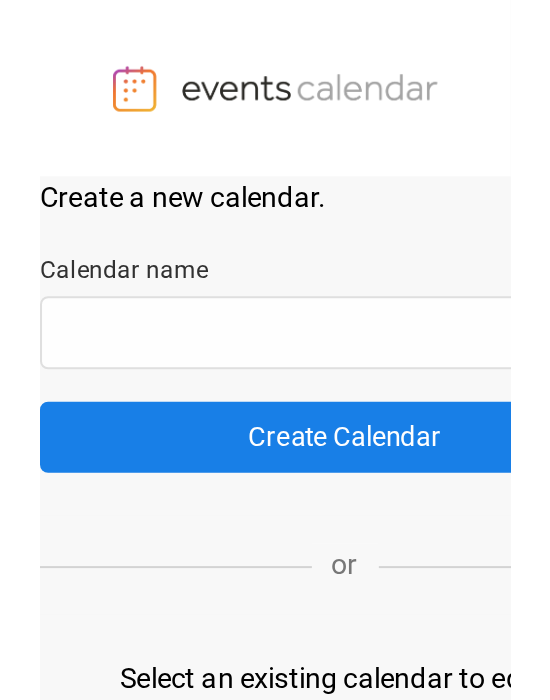 scroll, scrollTop: 0, scrollLeft: 0, axis: both 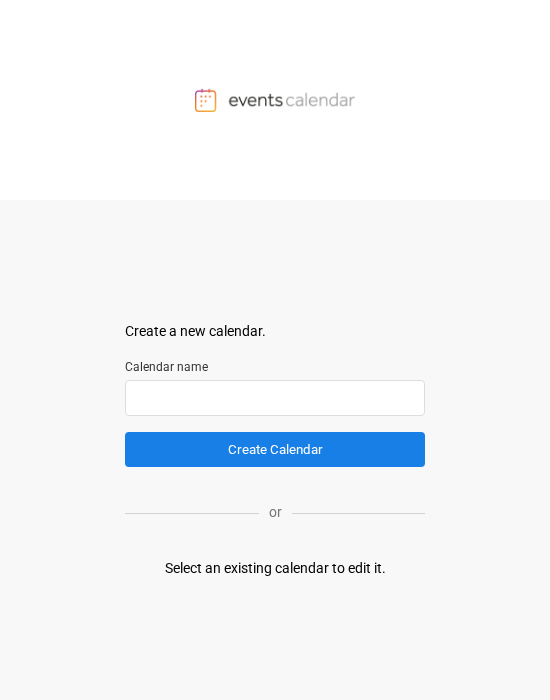 click at bounding box center (275, 398) 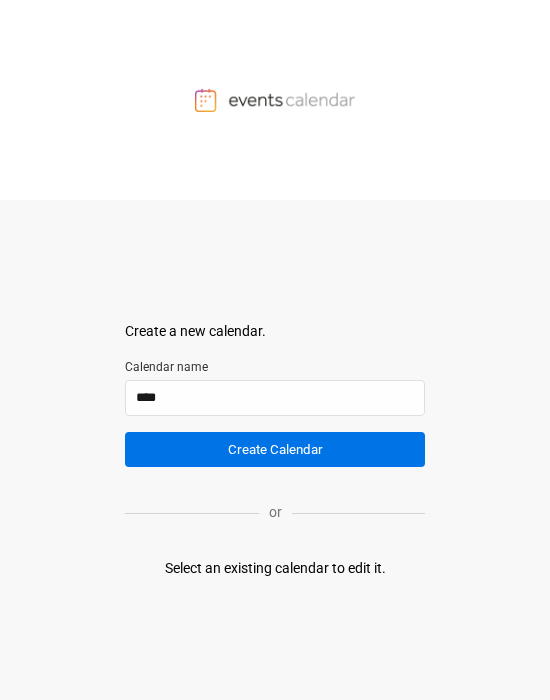 type on "****" 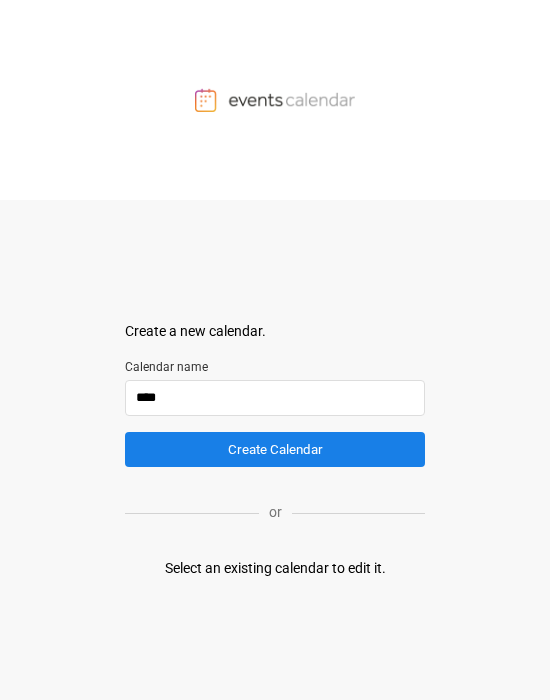 click on "****" at bounding box center [275, 398] 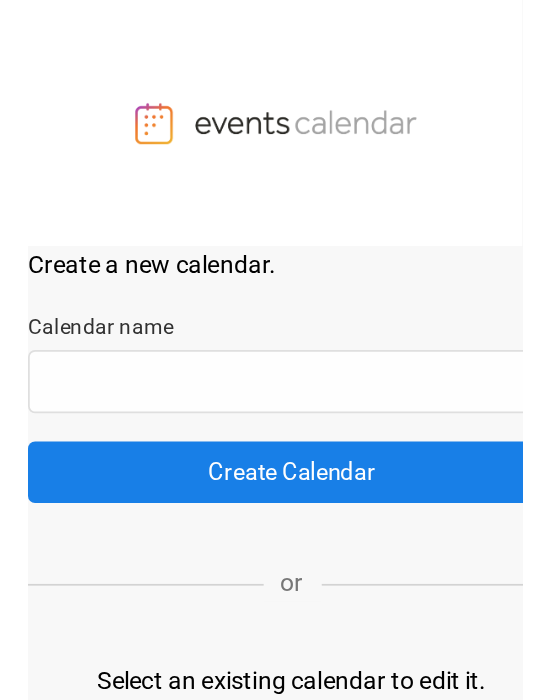 scroll, scrollTop: 0, scrollLeft: 0, axis: both 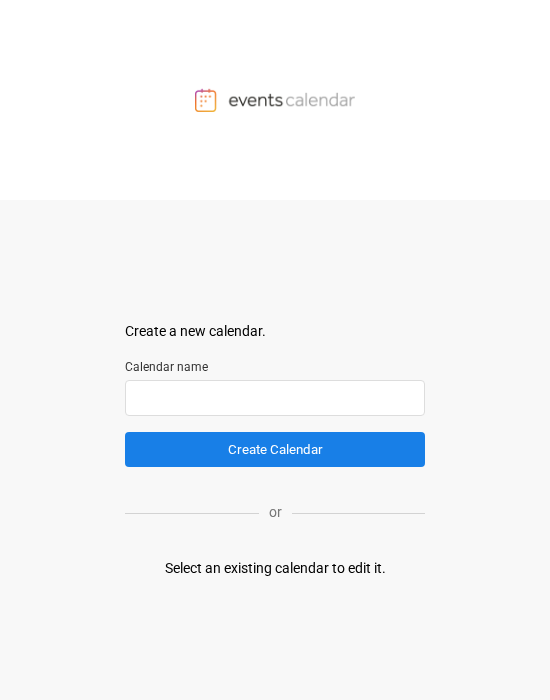 click at bounding box center [275, 398] 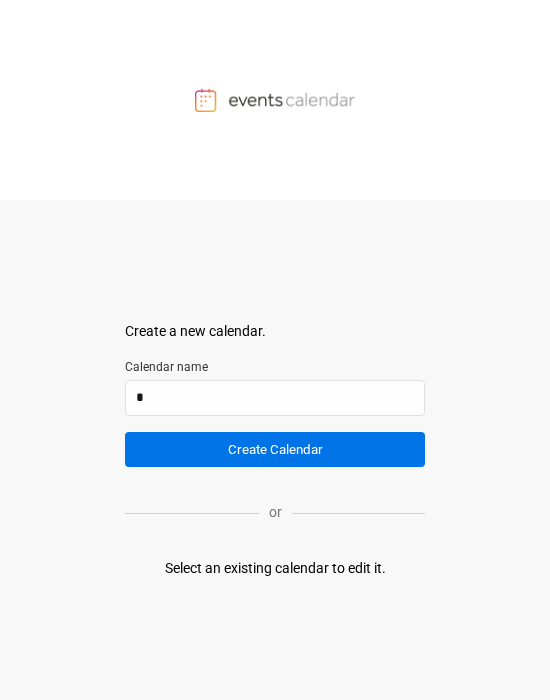 type on "*" 